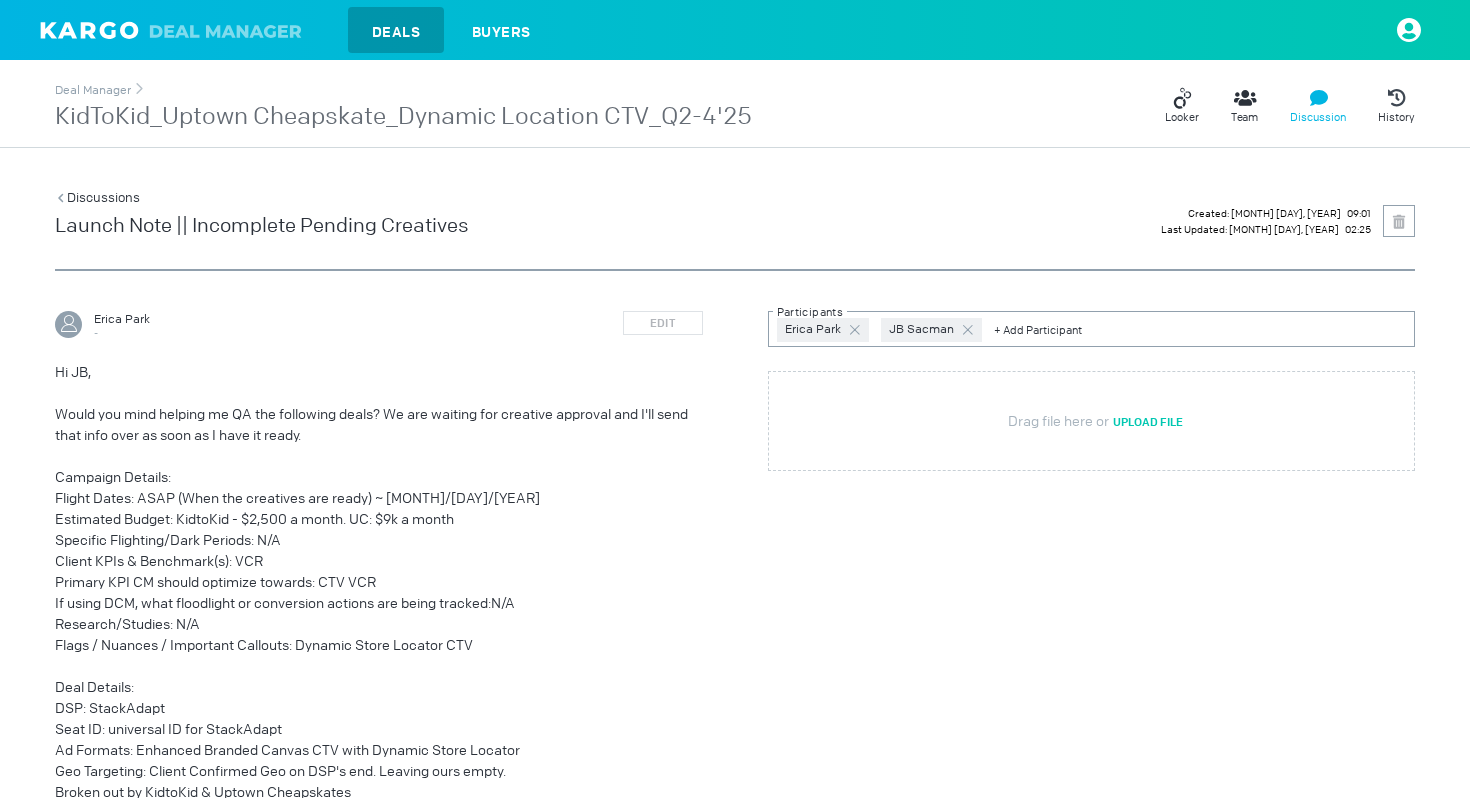 scroll, scrollTop: 0, scrollLeft: 0, axis: both 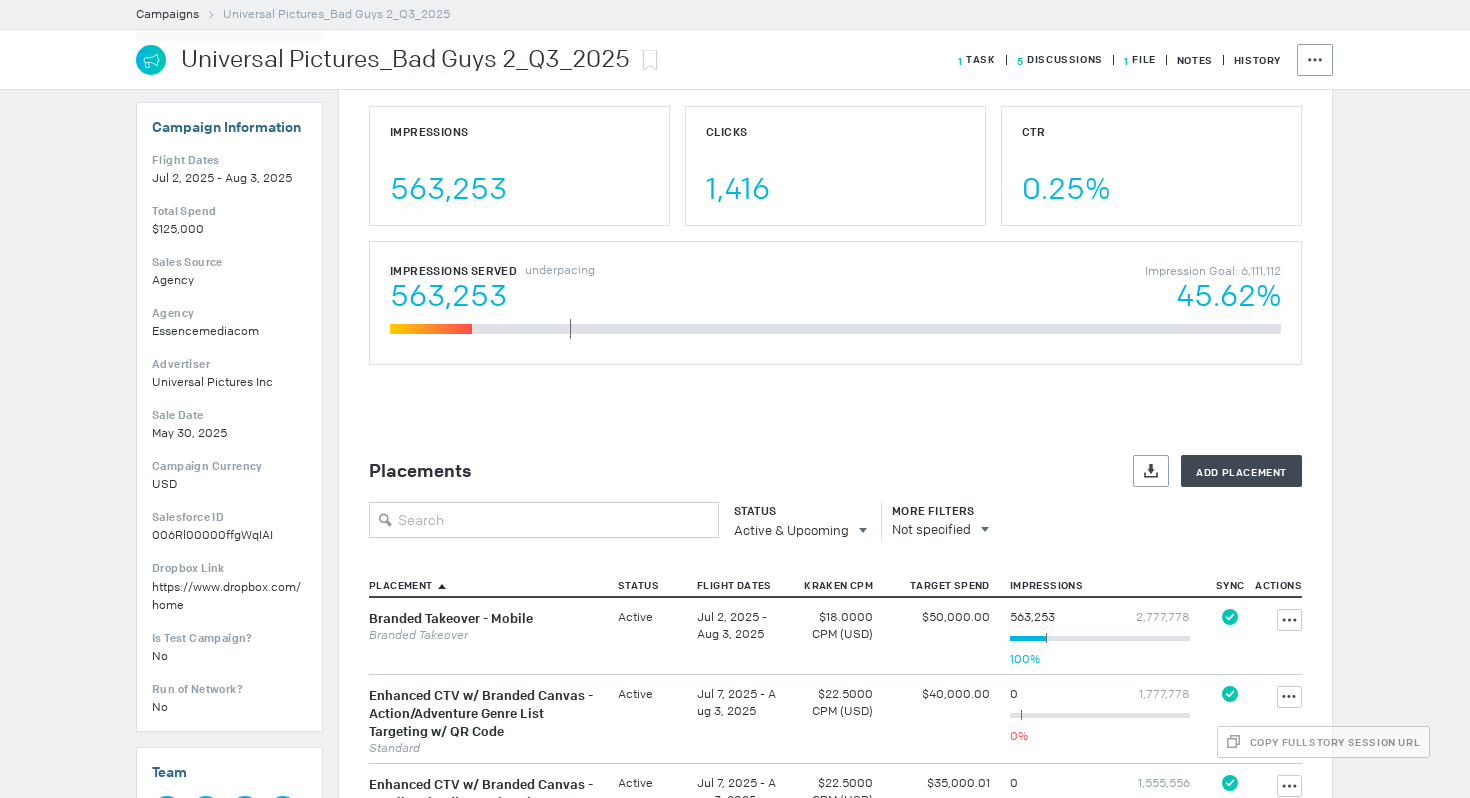 click on "Universal Pictures_Bad Guys 2_Q3_2025" at bounding box center (405, 60) 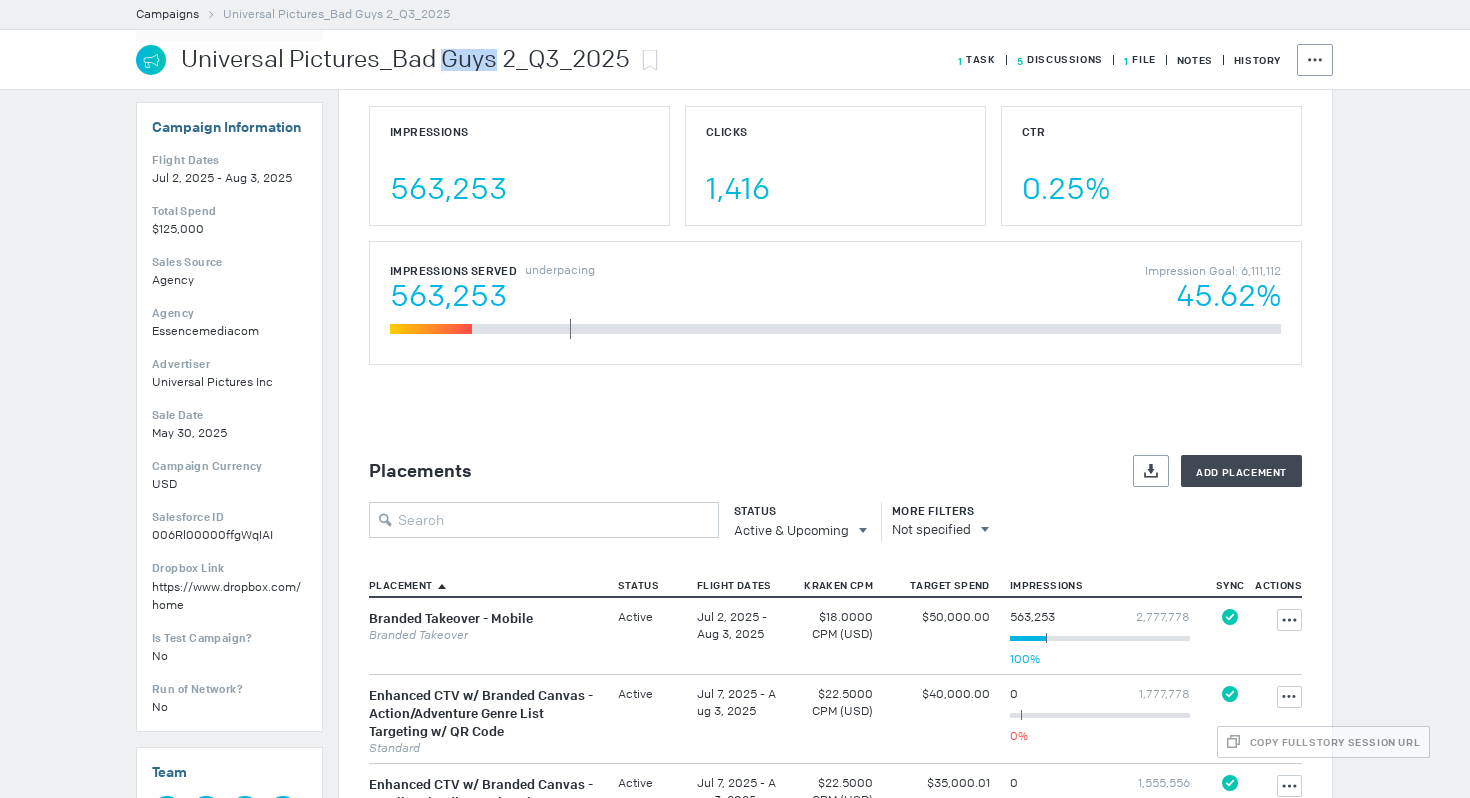 click on "Universal Pictures_Bad Guys 2_Q3_2025" at bounding box center [405, 60] 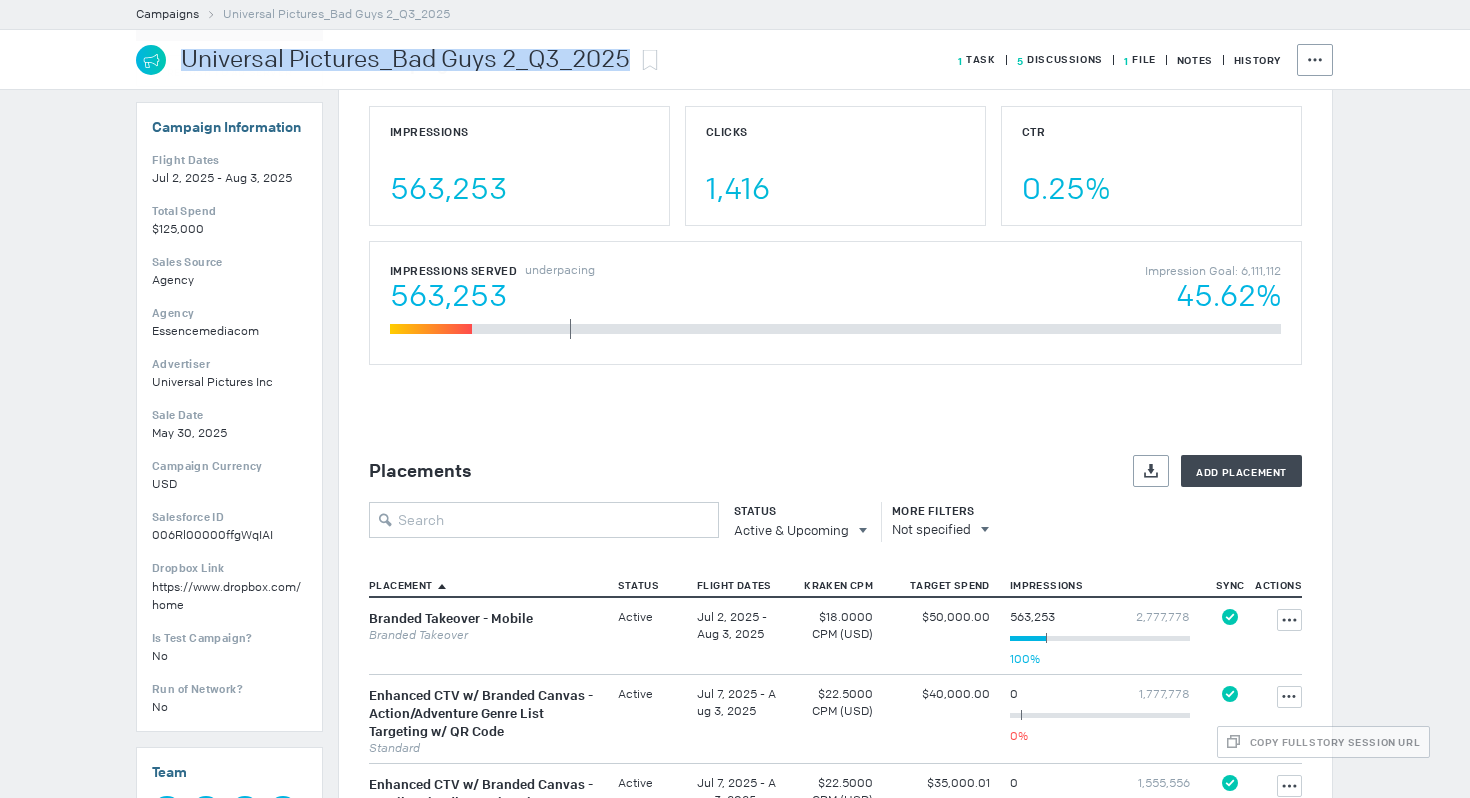 click on "Universal Pictures_Bad Guys 2_Q3_2025" at bounding box center (405, 60) 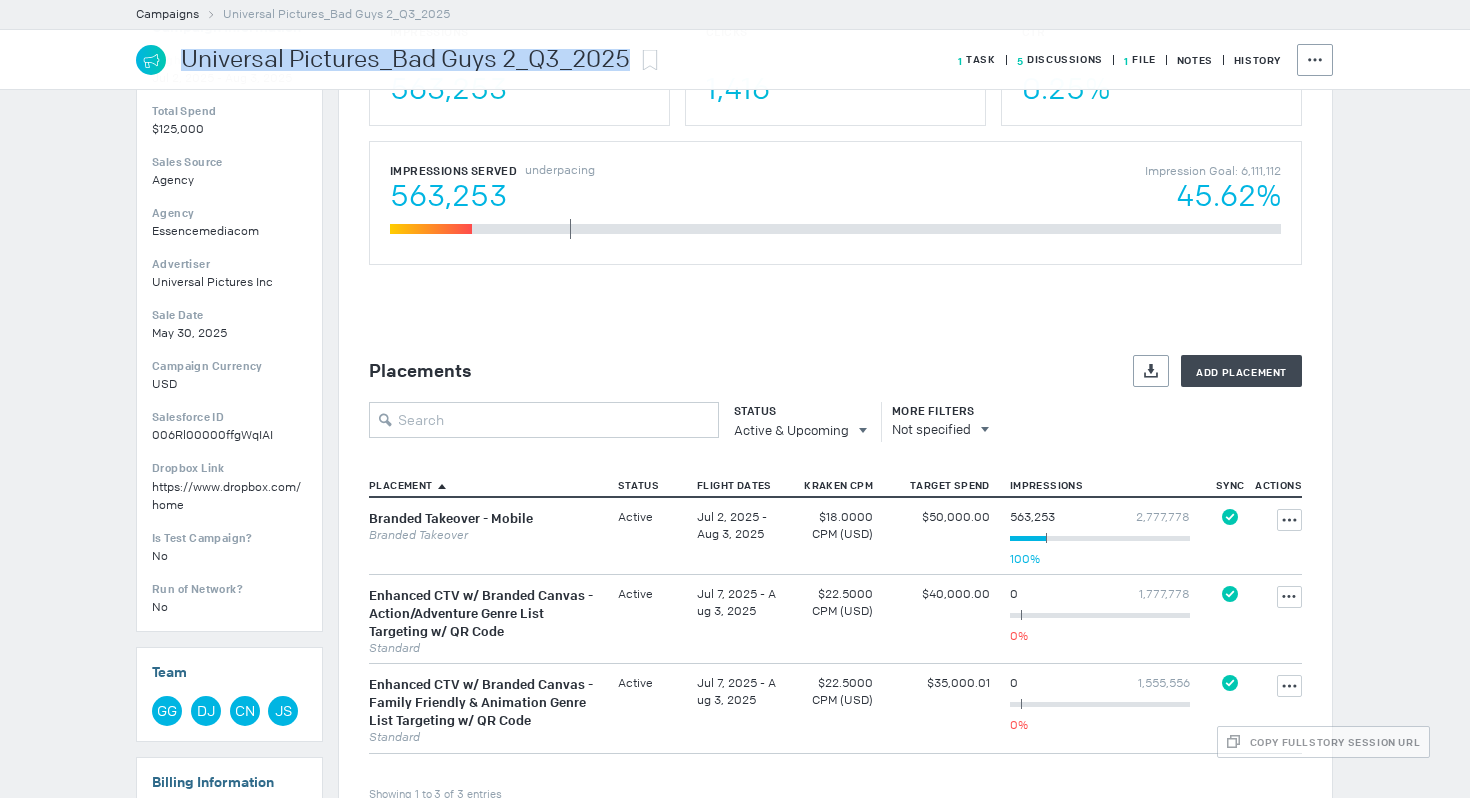 scroll, scrollTop: 298, scrollLeft: 0, axis: vertical 